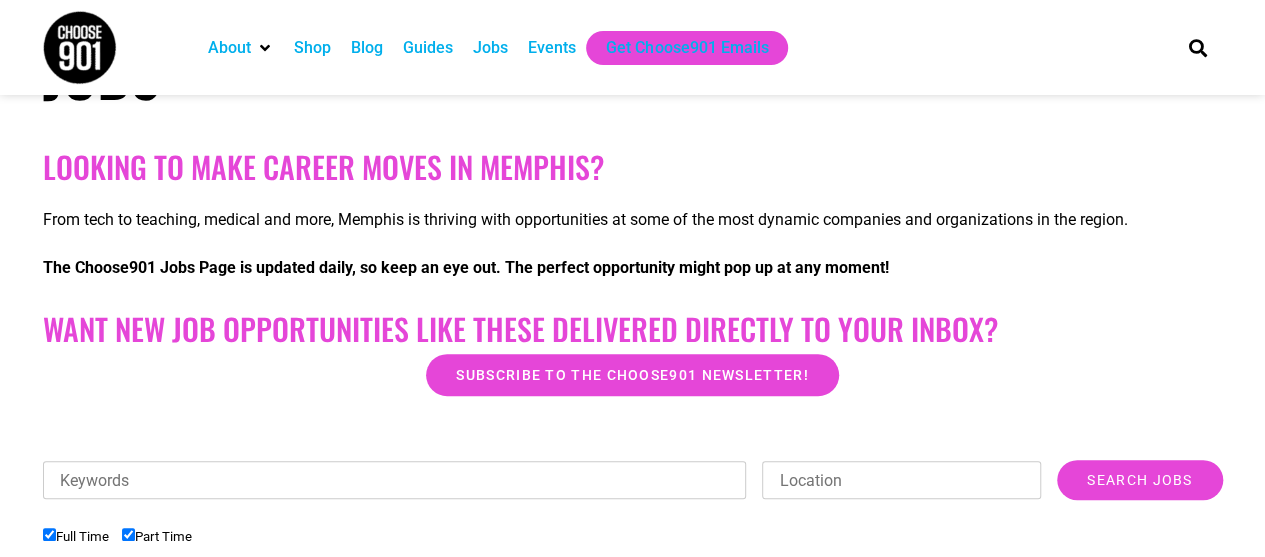 scroll, scrollTop: 500, scrollLeft: 0, axis: vertical 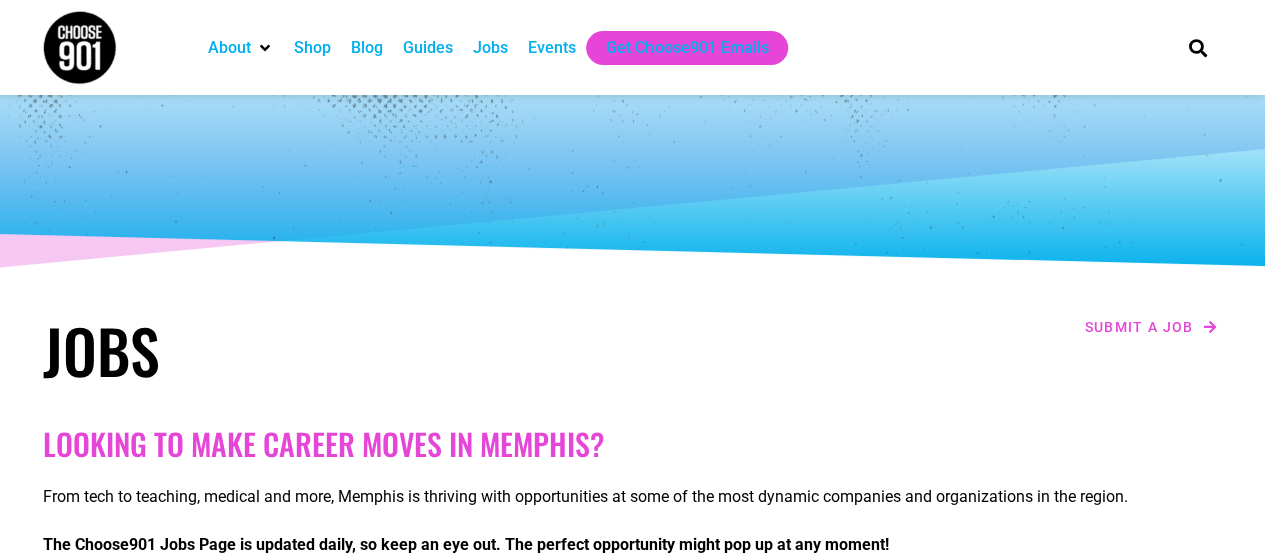 click on "Jobs" at bounding box center (490, 48) 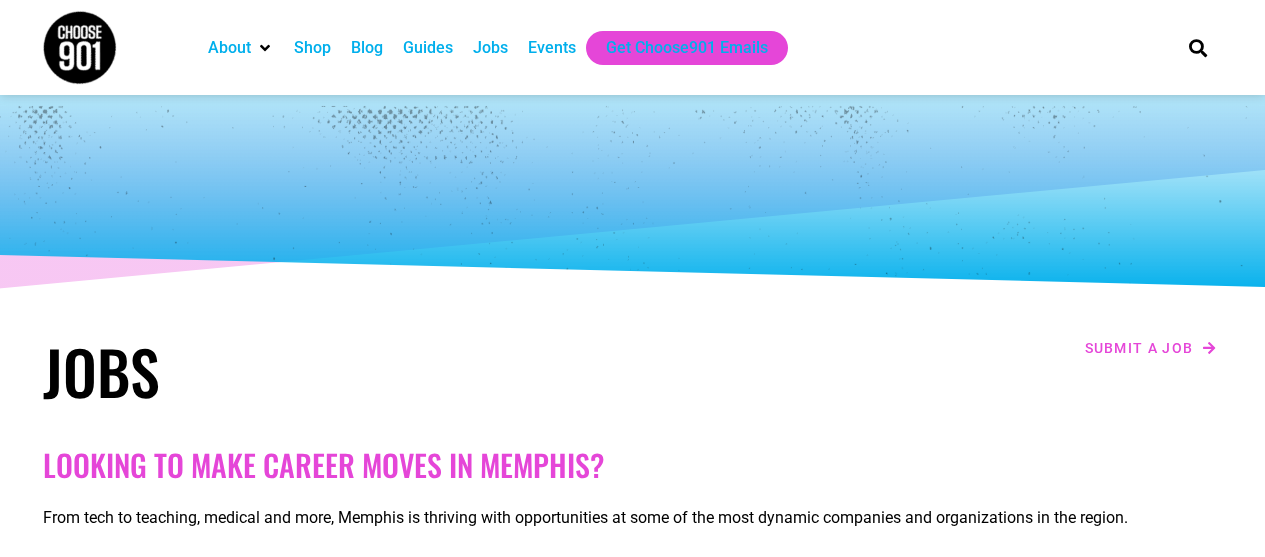 scroll, scrollTop: 0, scrollLeft: 0, axis: both 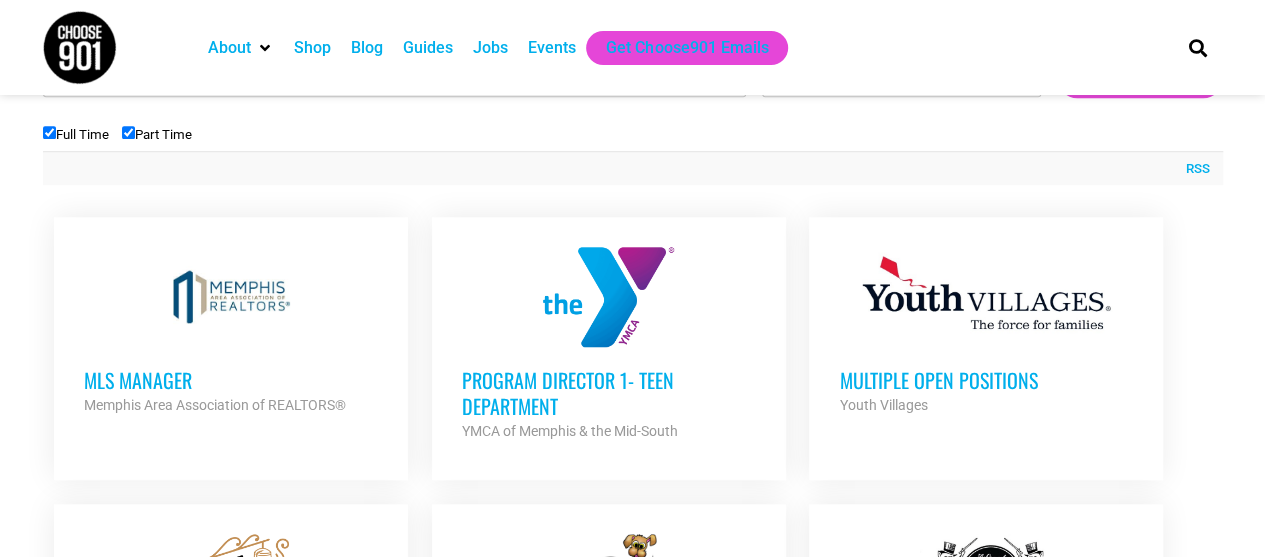 click on "Multiple Open Positions" at bounding box center (986, 380) 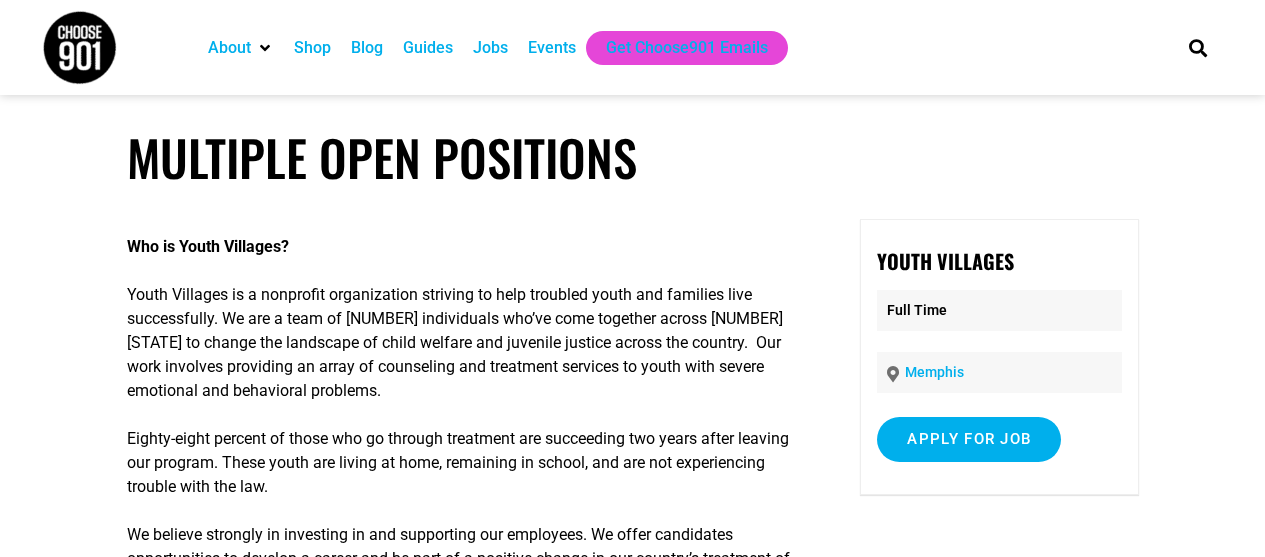 scroll, scrollTop: 0, scrollLeft: 0, axis: both 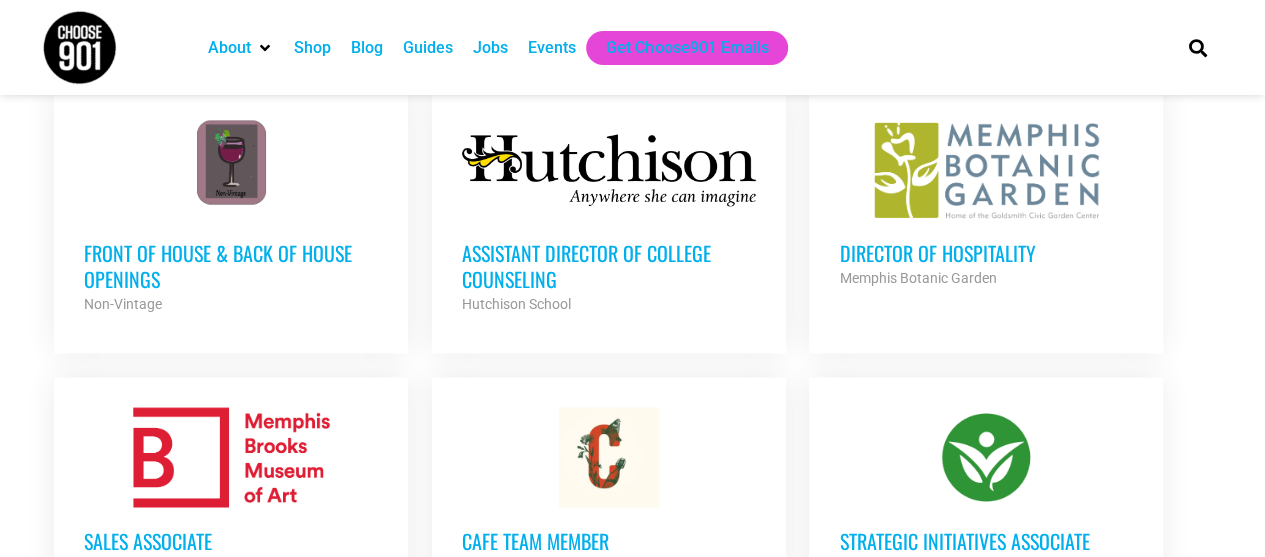 click on "Director of Hospitality" at bounding box center (986, 253) 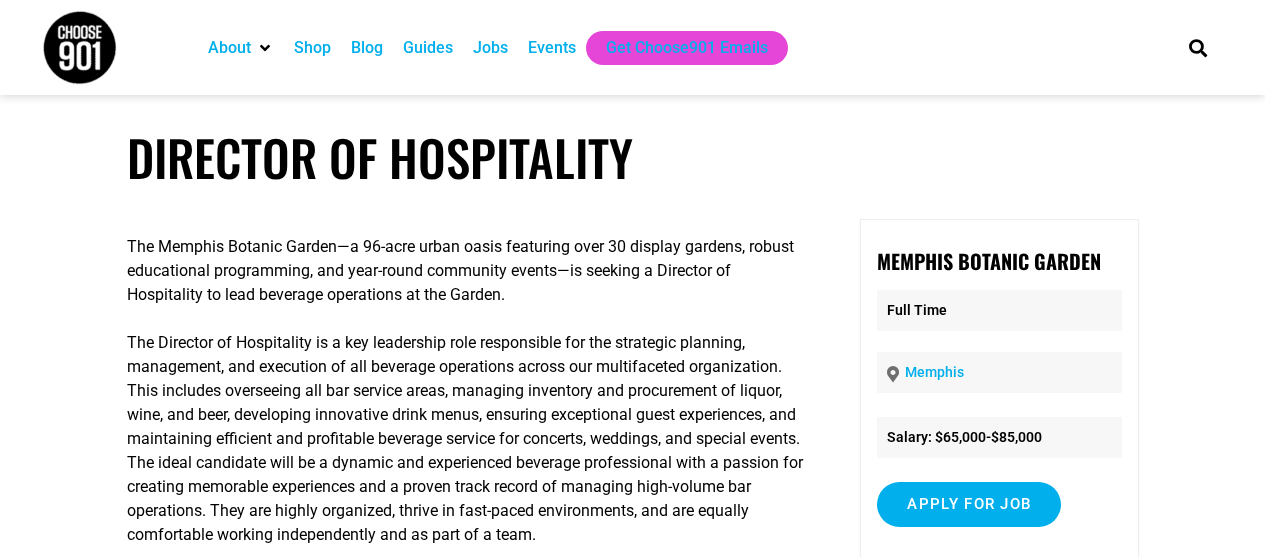 scroll, scrollTop: 0, scrollLeft: 0, axis: both 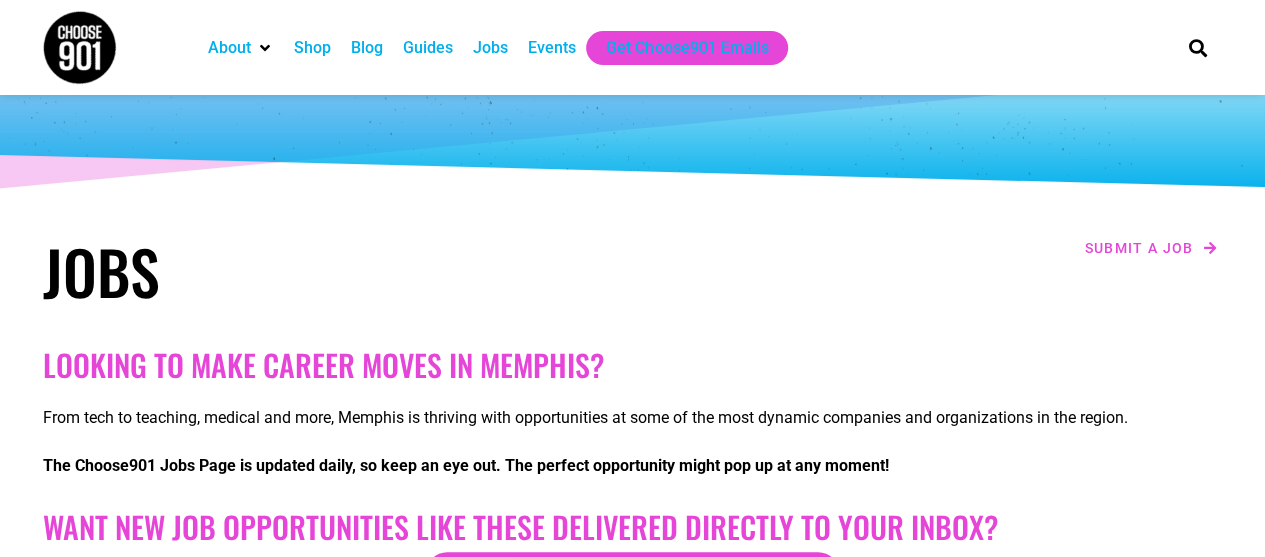click on "Jobs" at bounding box center (490, 48) 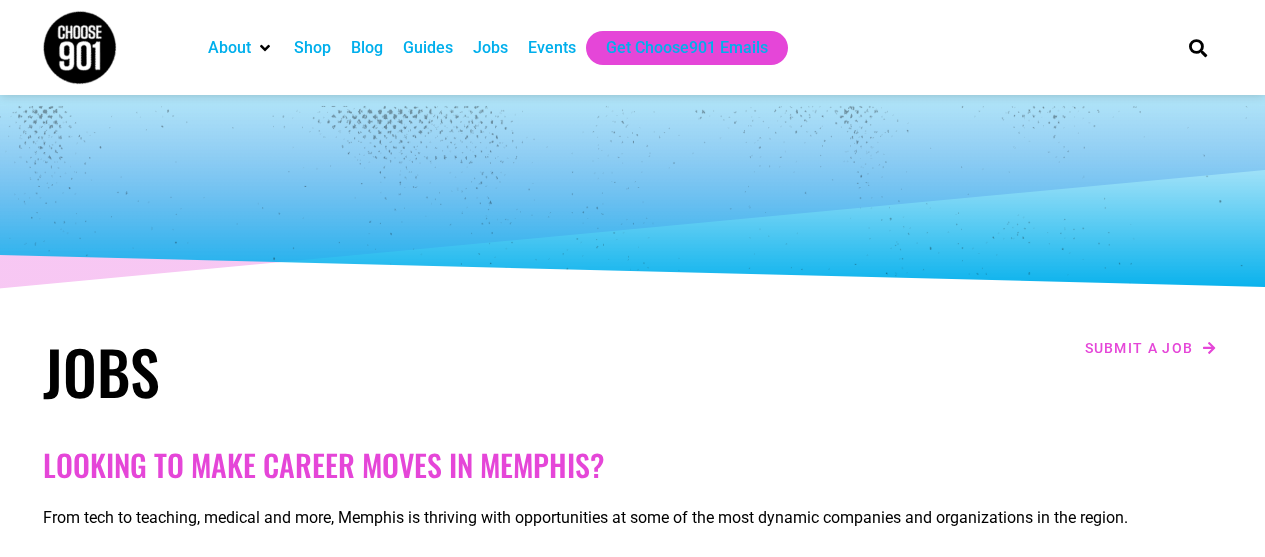 scroll, scrollTop: 0, scrollLeft: 0, axis: both 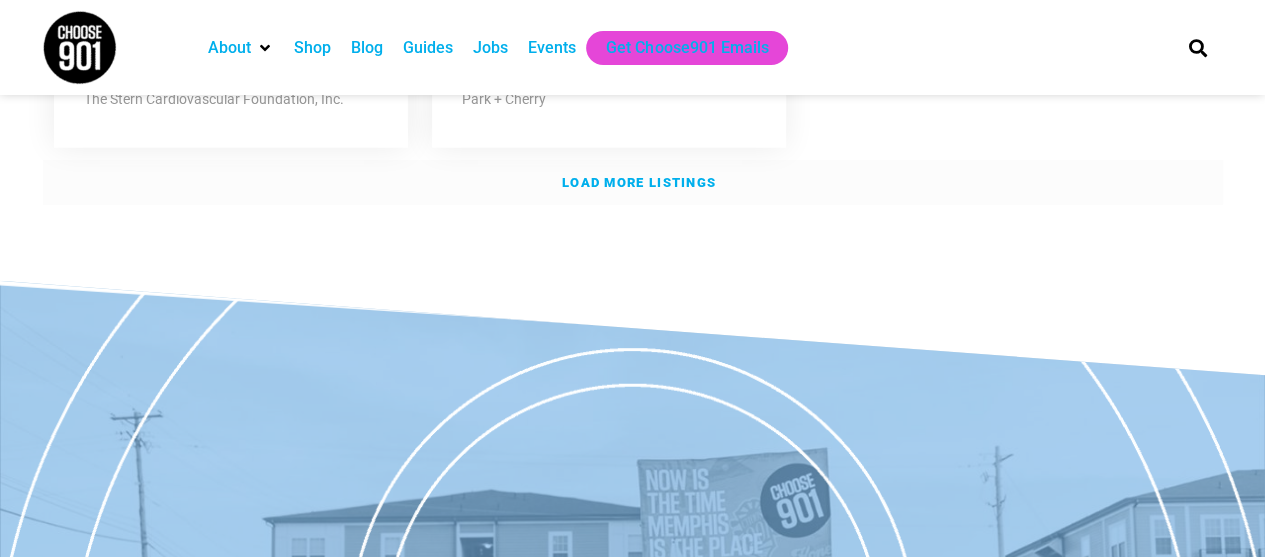 click on "Load more listings" at bounding box center [639, 182] 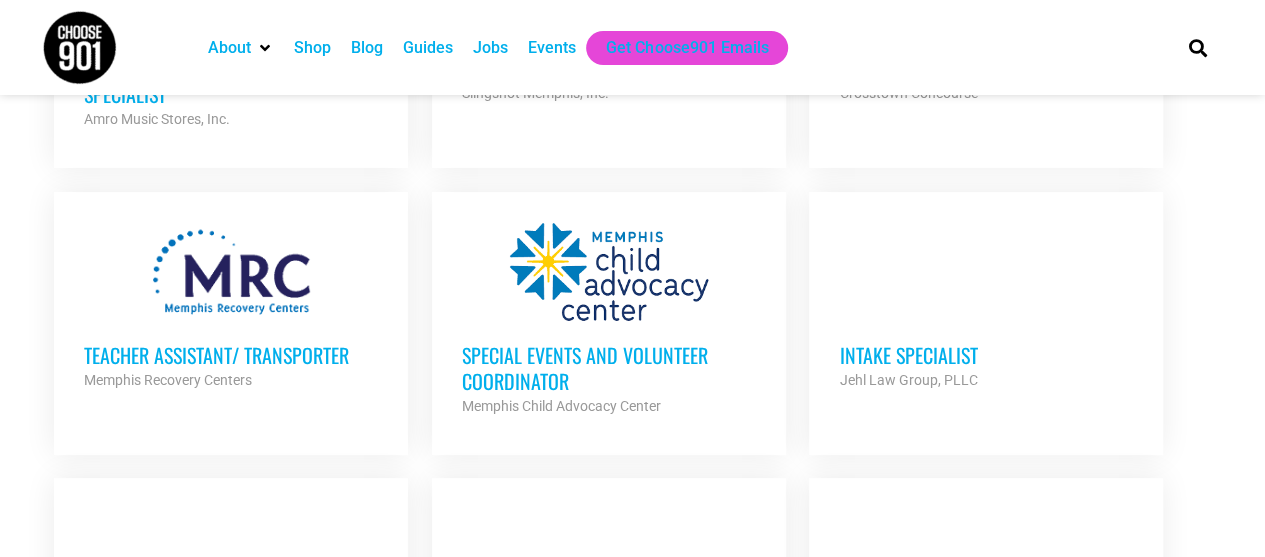 scroll, scrollTop: 3900, scrollLeft: 0, axis: vertical 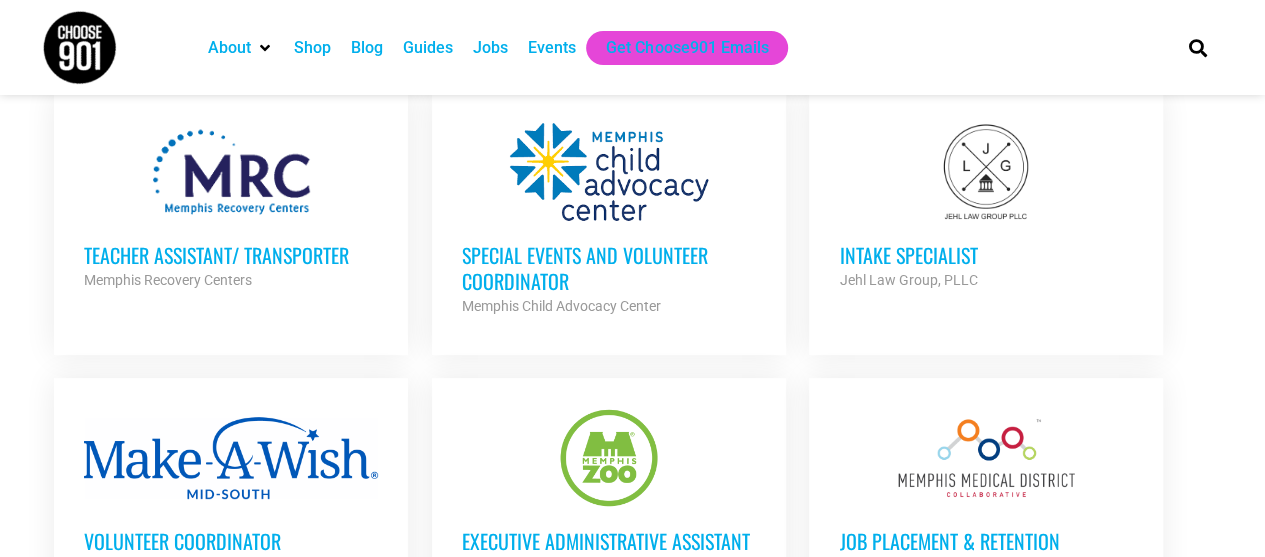 click on "Intake Specialist" at bounding box center (986, 255) 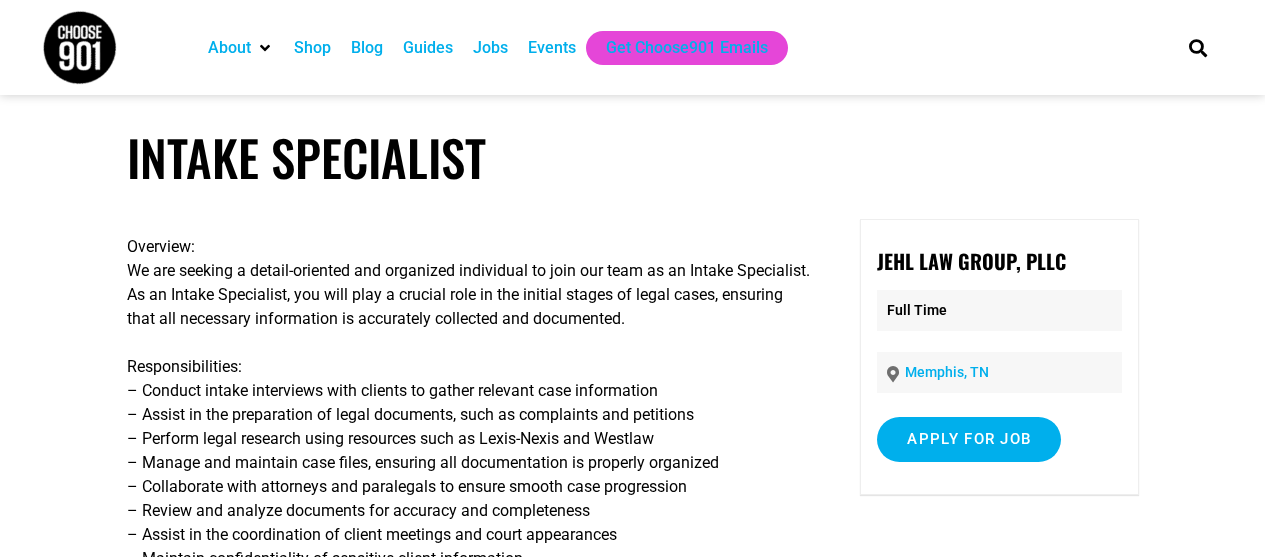scroll, scrollTop: 0, scrollLeft: 0, axis: both 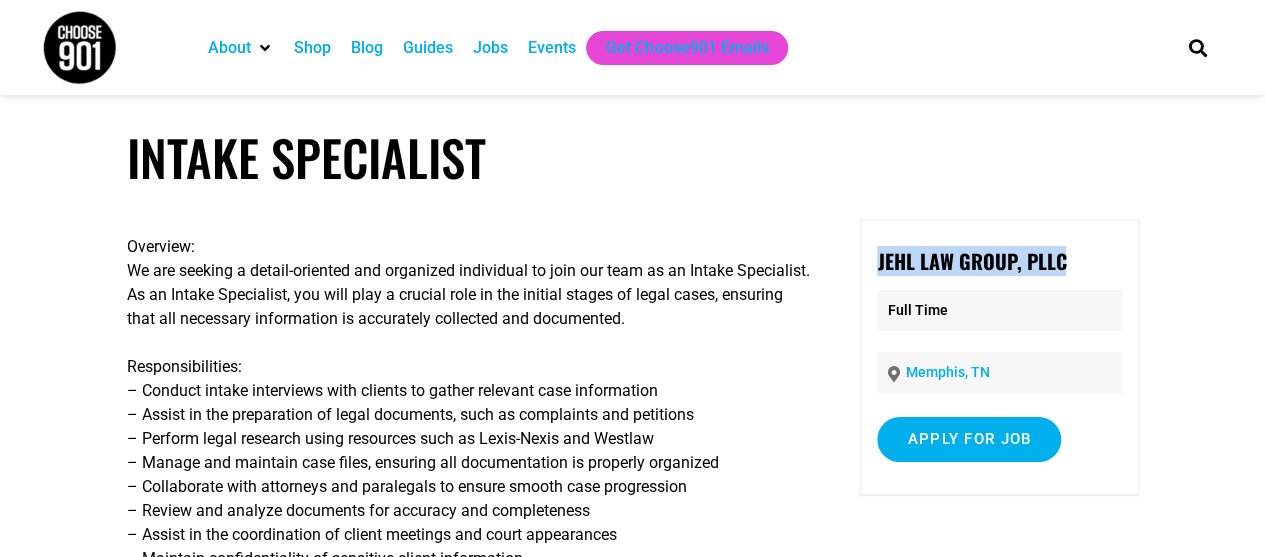 drag, startPoint x: 924, startPoint y: 250, endPoint x: 1048, endPoint y: 263, distance: 124.67959 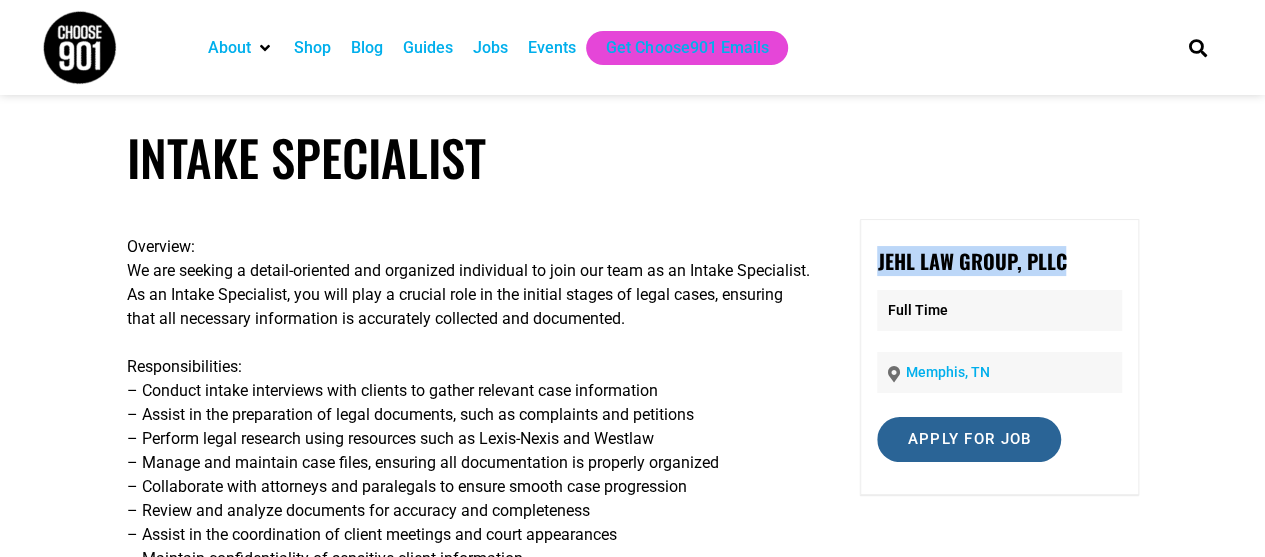 click on "Apply for job" at bounding box center [969, 439] 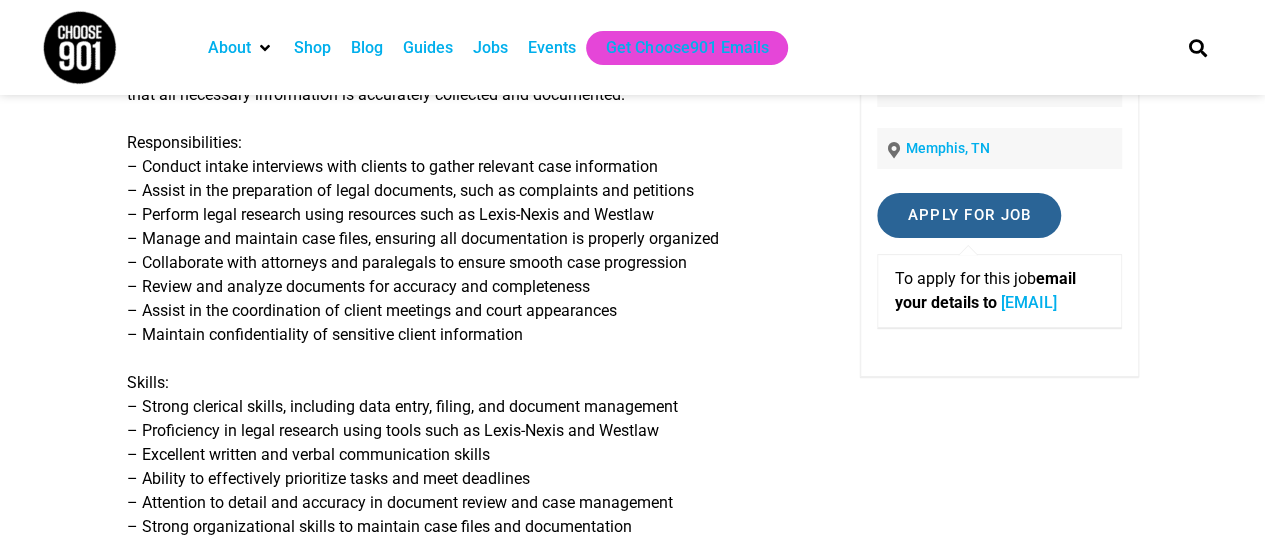 scroll, scrollTop: 223, scrollLeft: 0, axis: vertical 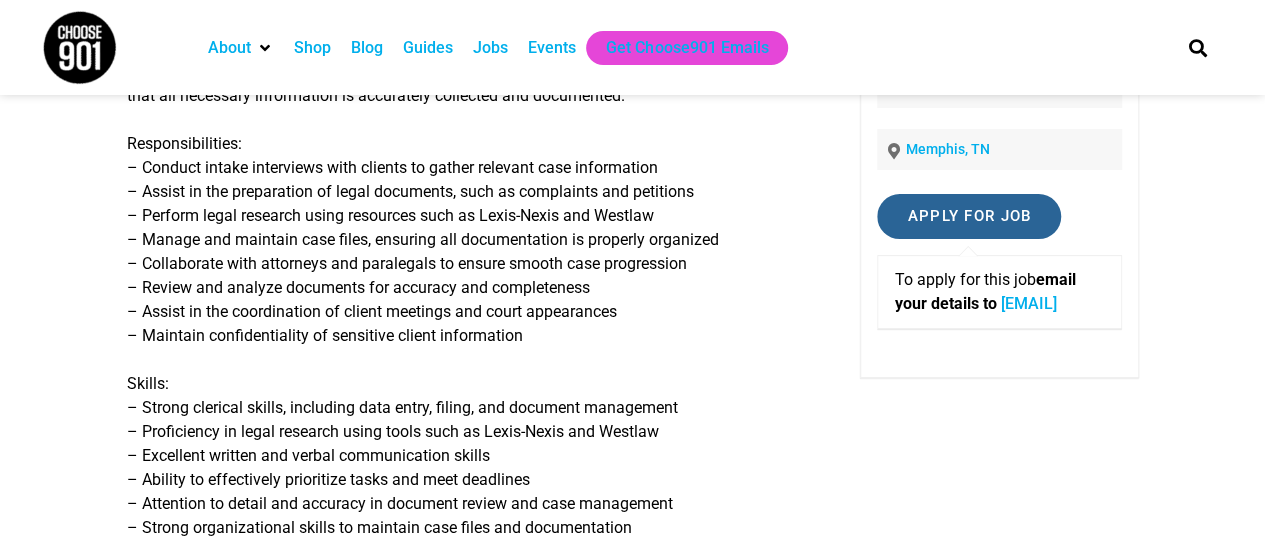 click on "Apply for job" at bounding box center [969, 216] 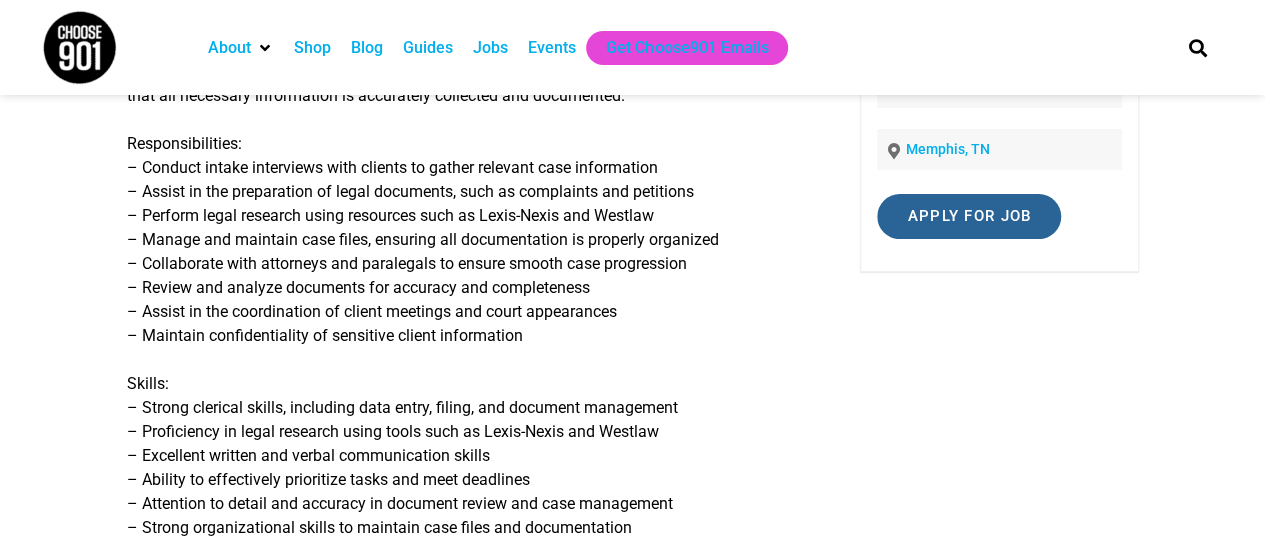 click on "Apply for job" at bounding box center [969, 216] 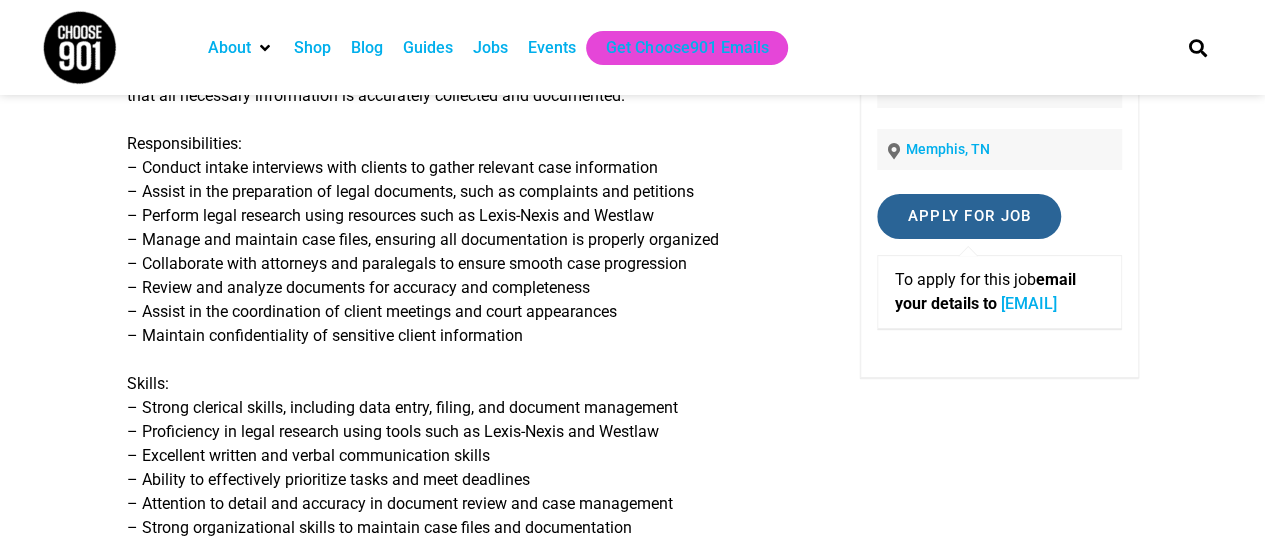 scroll, scrollTop: 123, scrollLeft: 0, axis: vertical 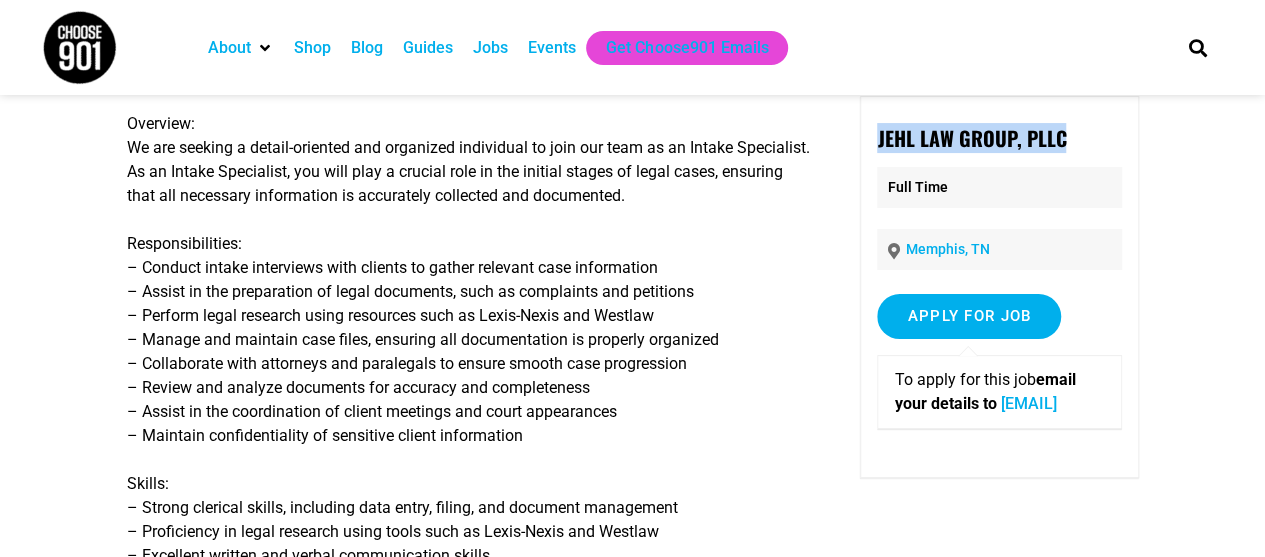 click on "plockard@jehllawgroup.com" at bounding box center (1028, 403) 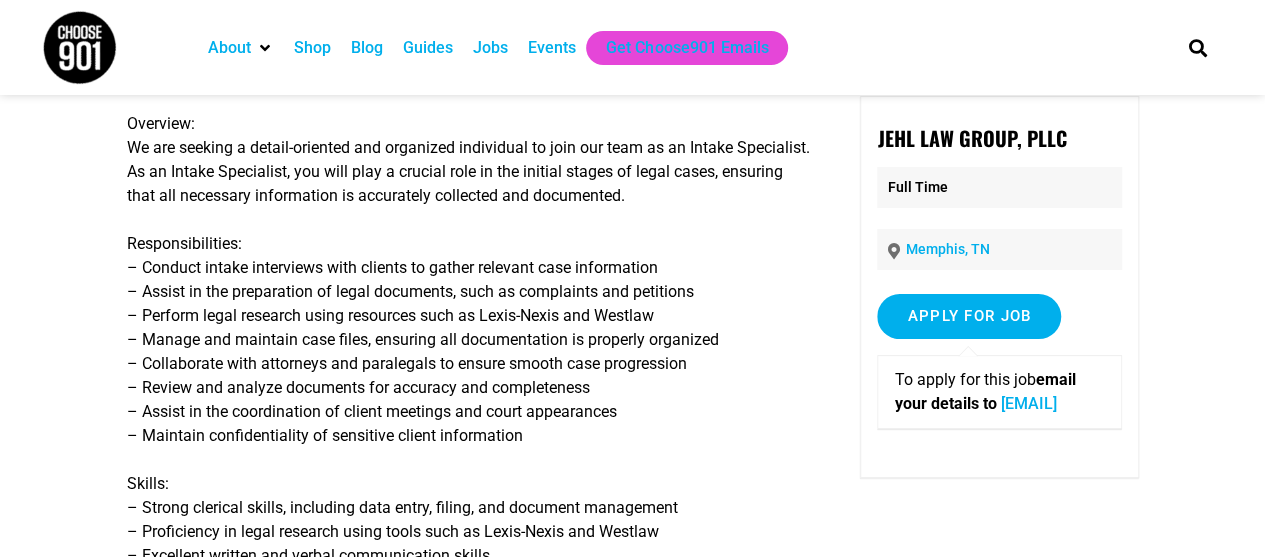 click on "To apply for this job  email your details to   plockard@jehllawgroup.com" at bounding box center (999, 392) 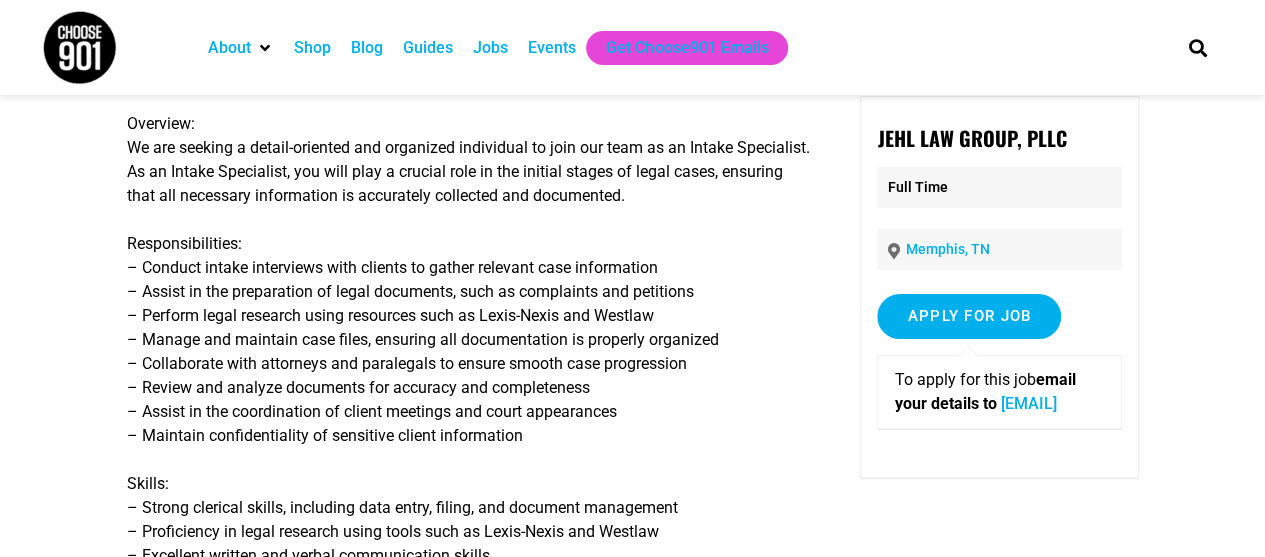 copy on "plockard@jehllawgroup.com" 